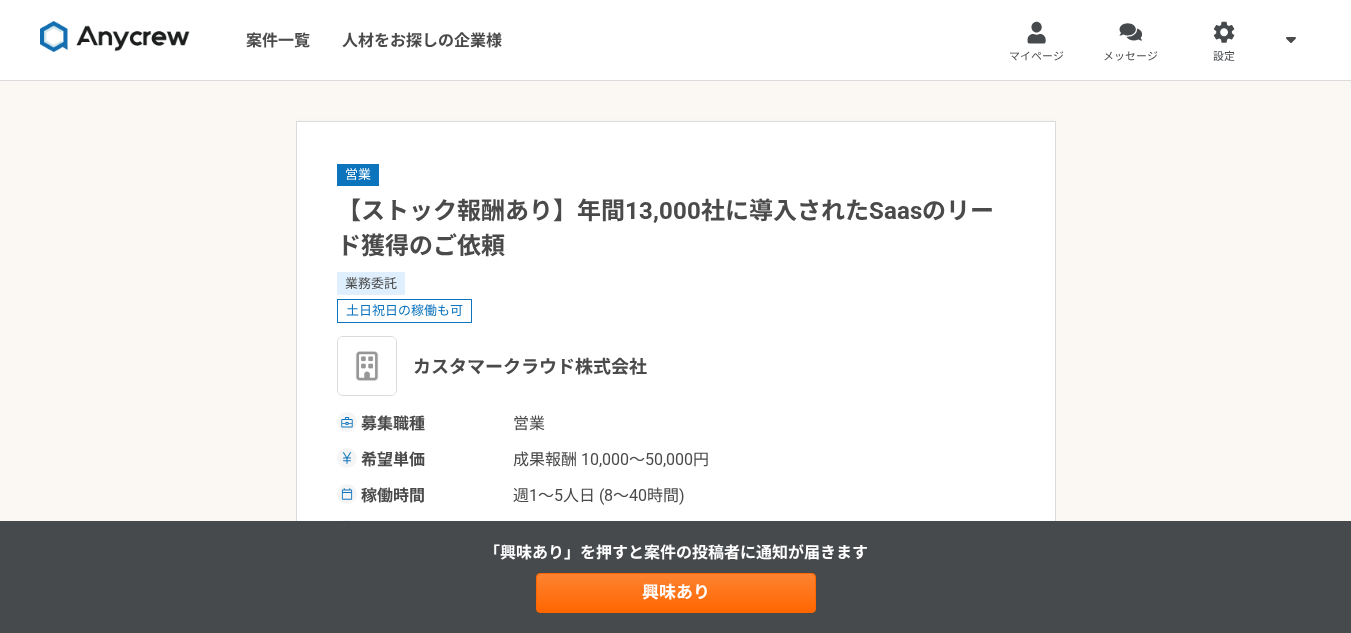 scroll, scrollTop: 0, scrollLeft: 0, axis: both 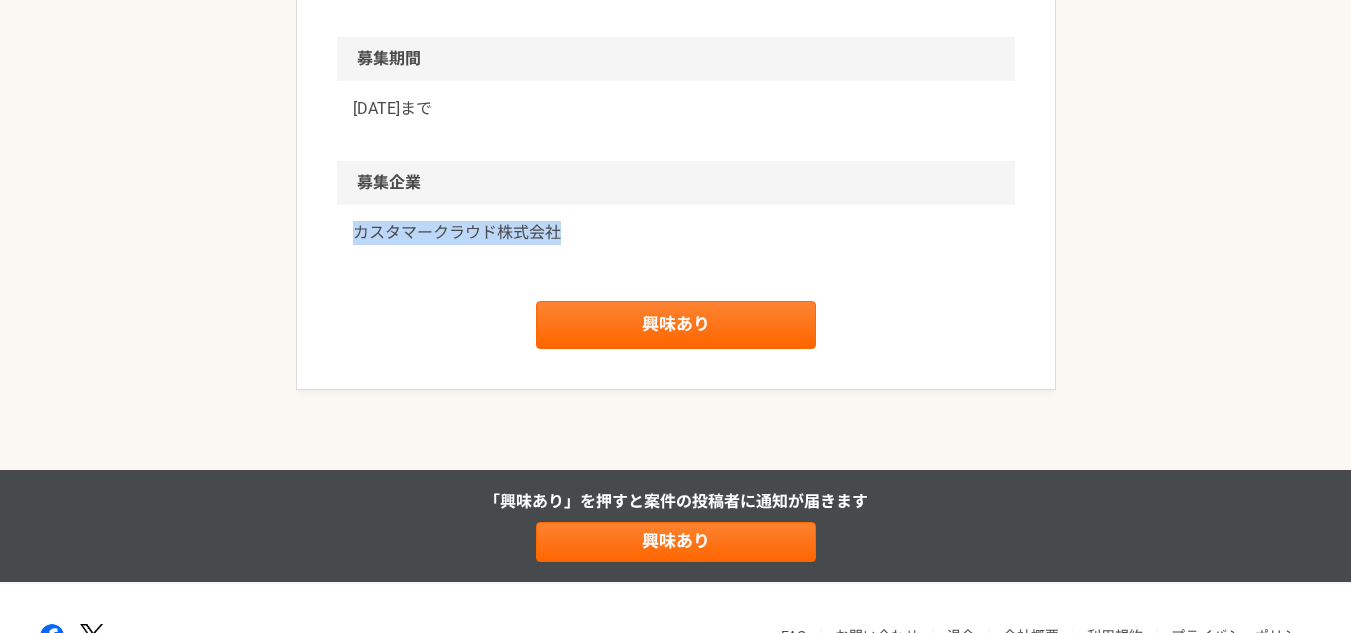 drag, startPoint x: 594, startPoint y: 269, endPoint x: 356, endPoint y: 251, distance: 238.6797 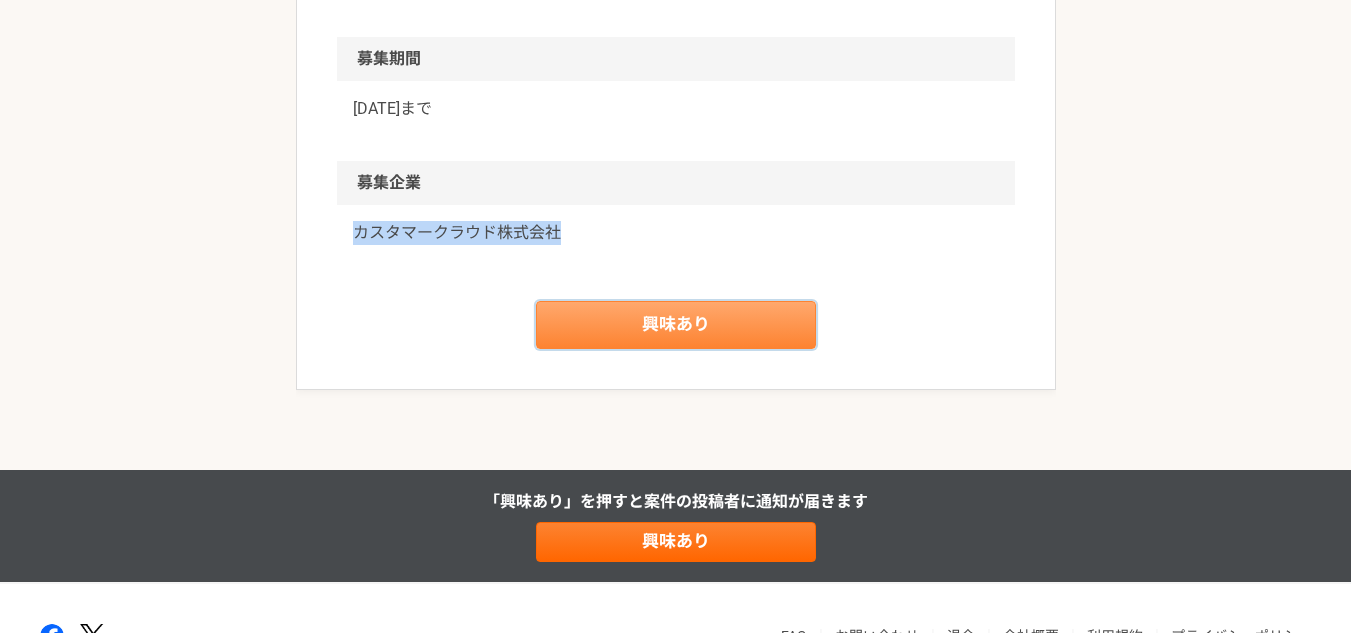 click on "興味あり" at bounding box center [676, 325] 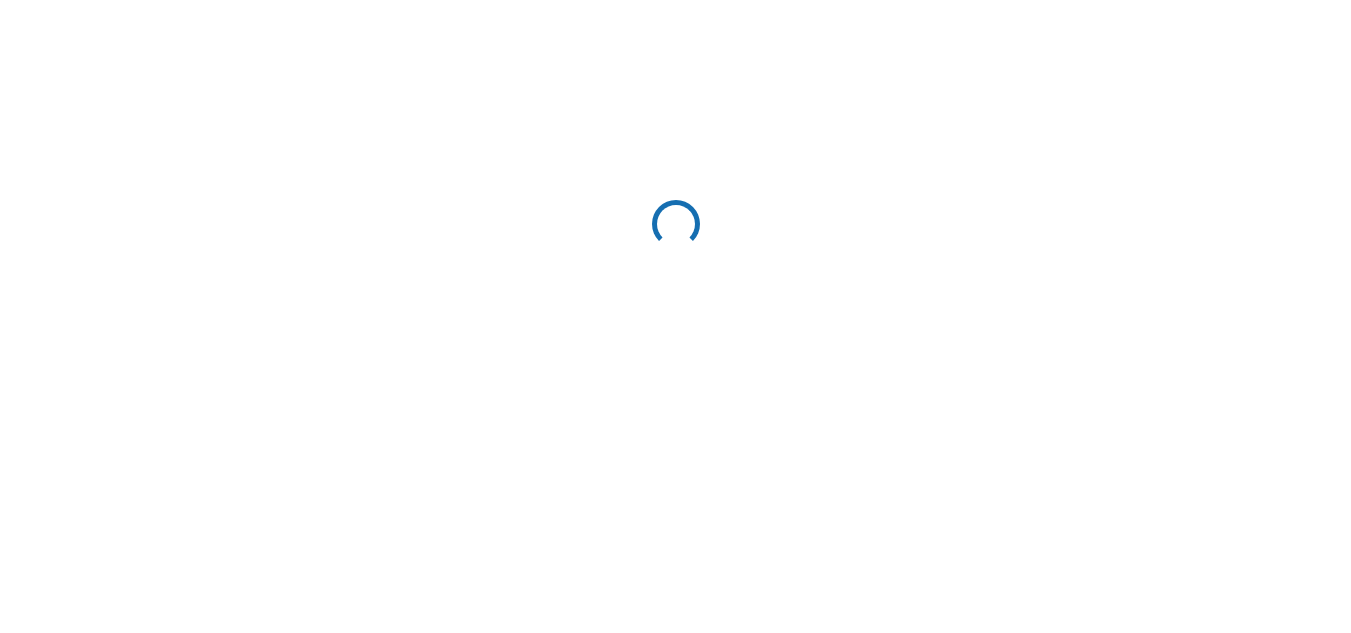 scroll, scrollTop: 0, scrollLeft: 0, axis: both 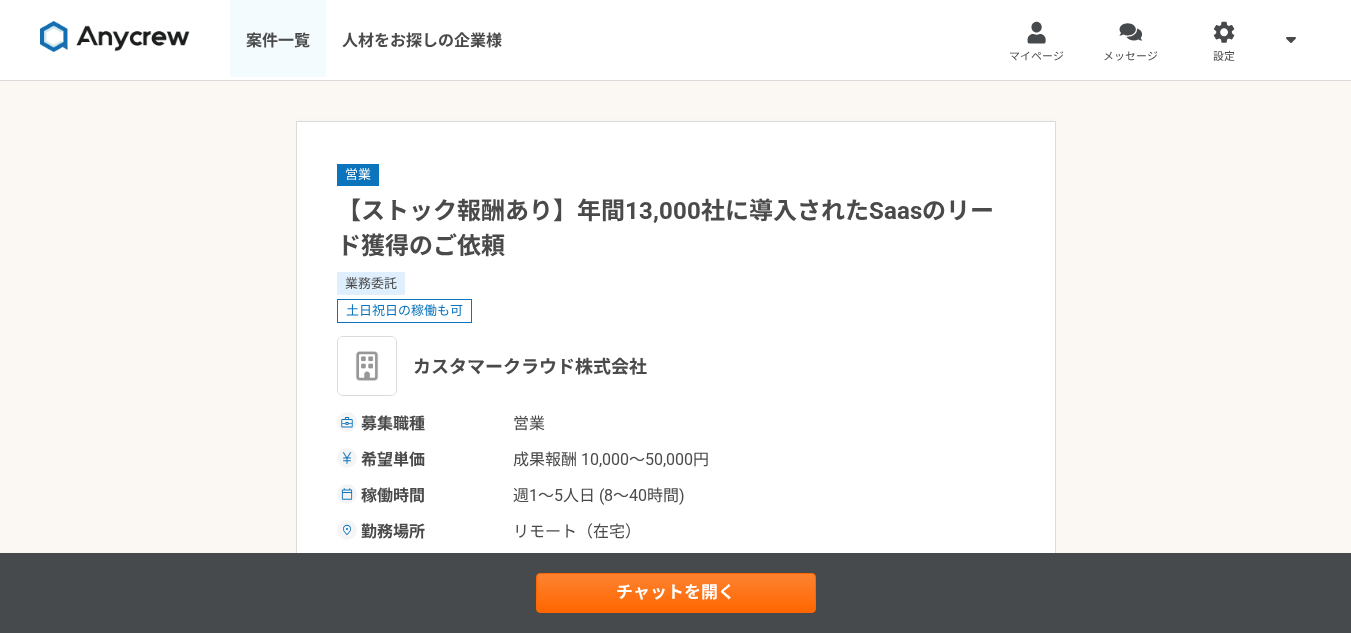 click on "案件一覧" at bounding box center (278, 40) 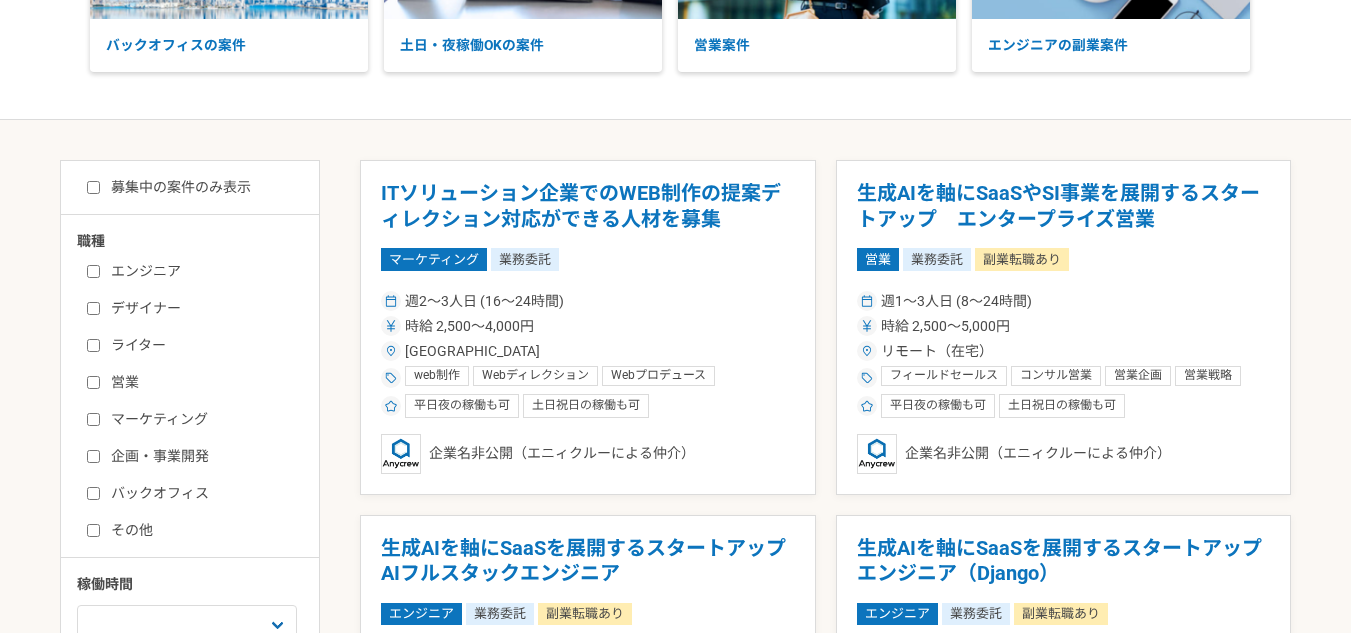 scroll, scrollTop: 300, scrollLeft: 0, axis: vertical 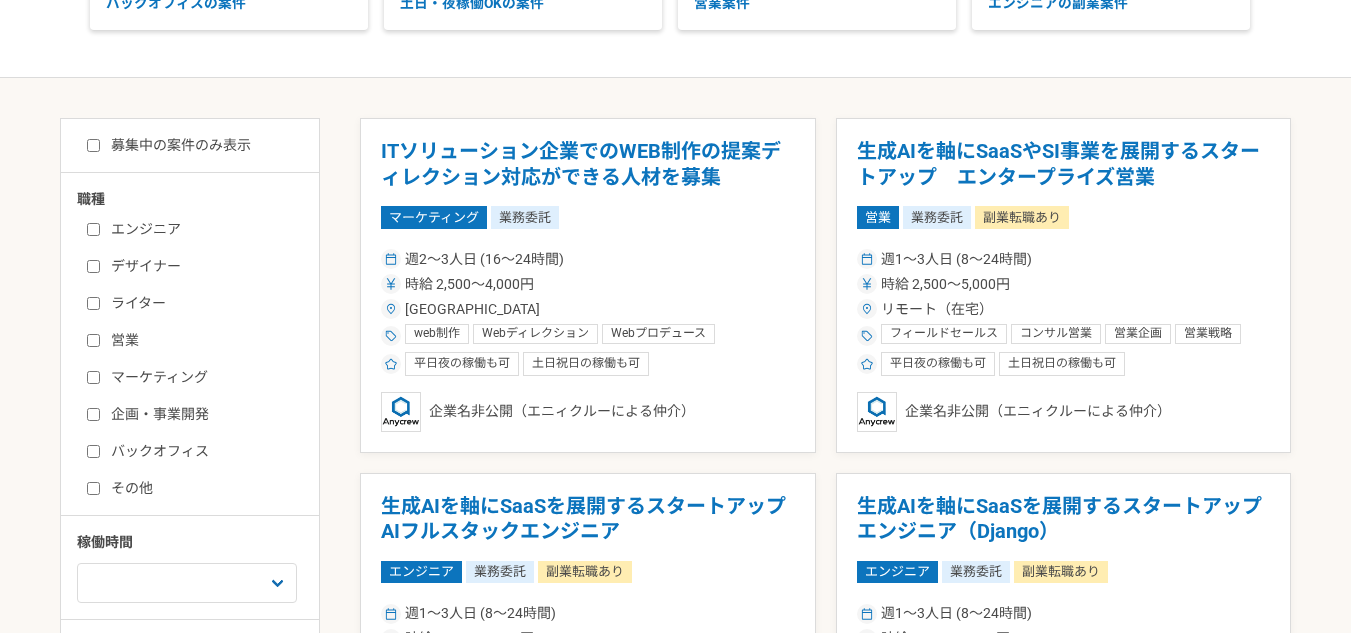 click on "営業" at bounding box center [93, 340] 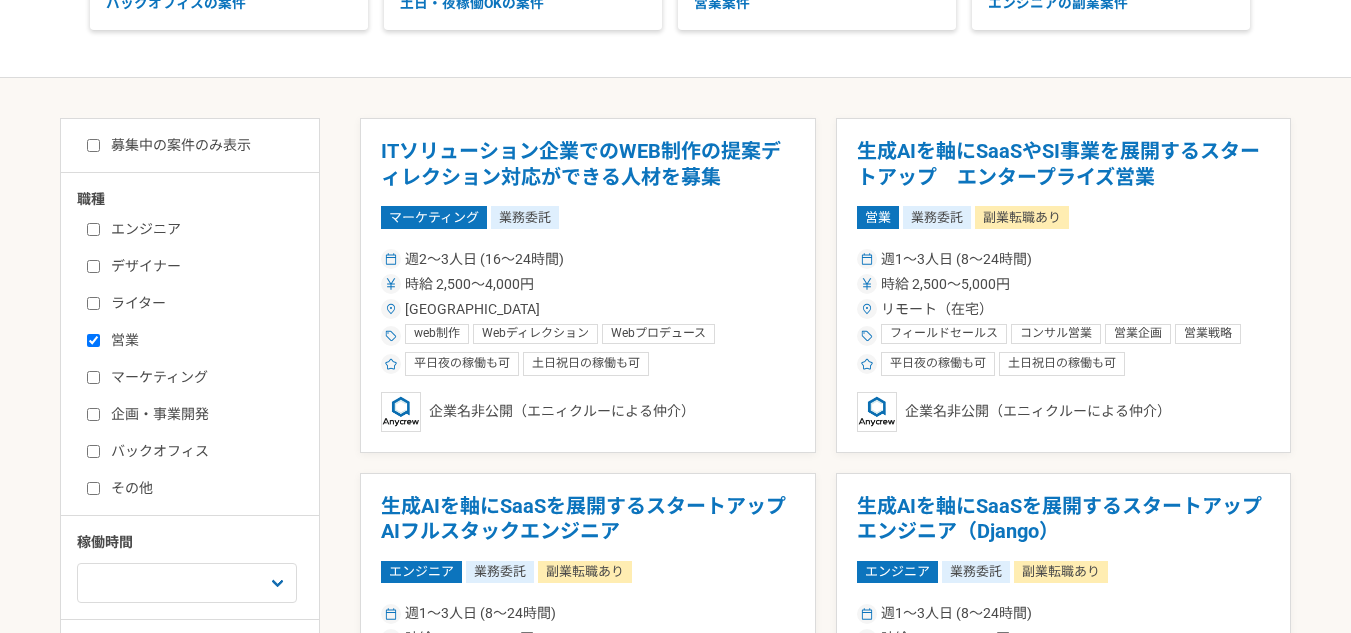 checkbox on "true" 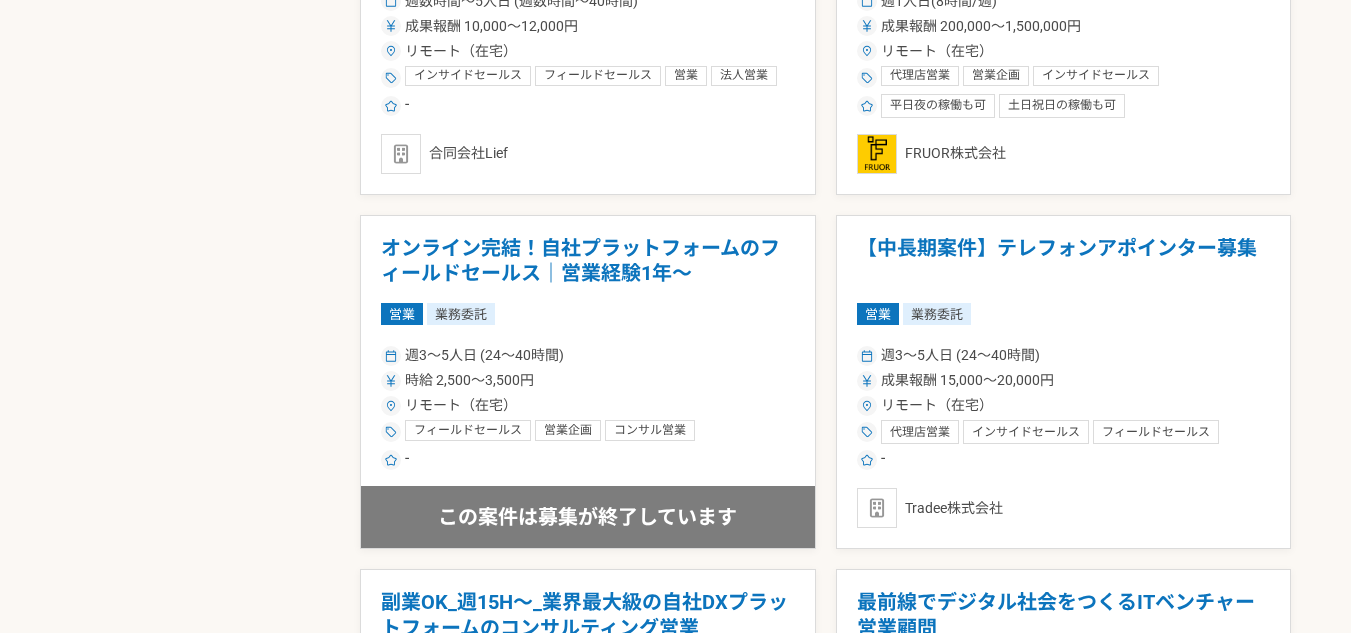 scroll, scrollTop: 1300, scrollLeft: 0, axis: vertical 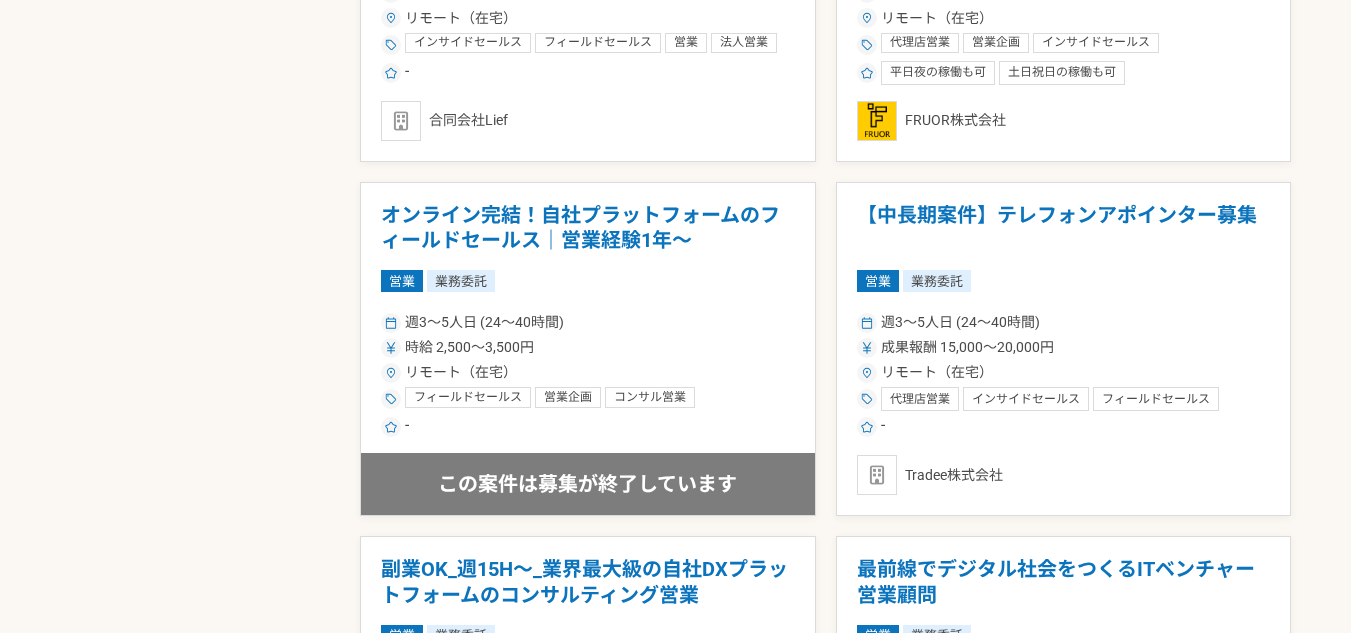 drag, startPoint x: 919, startPoint y: 205, endPoint x: 869, endPoint y: 215, distance: 50.990196 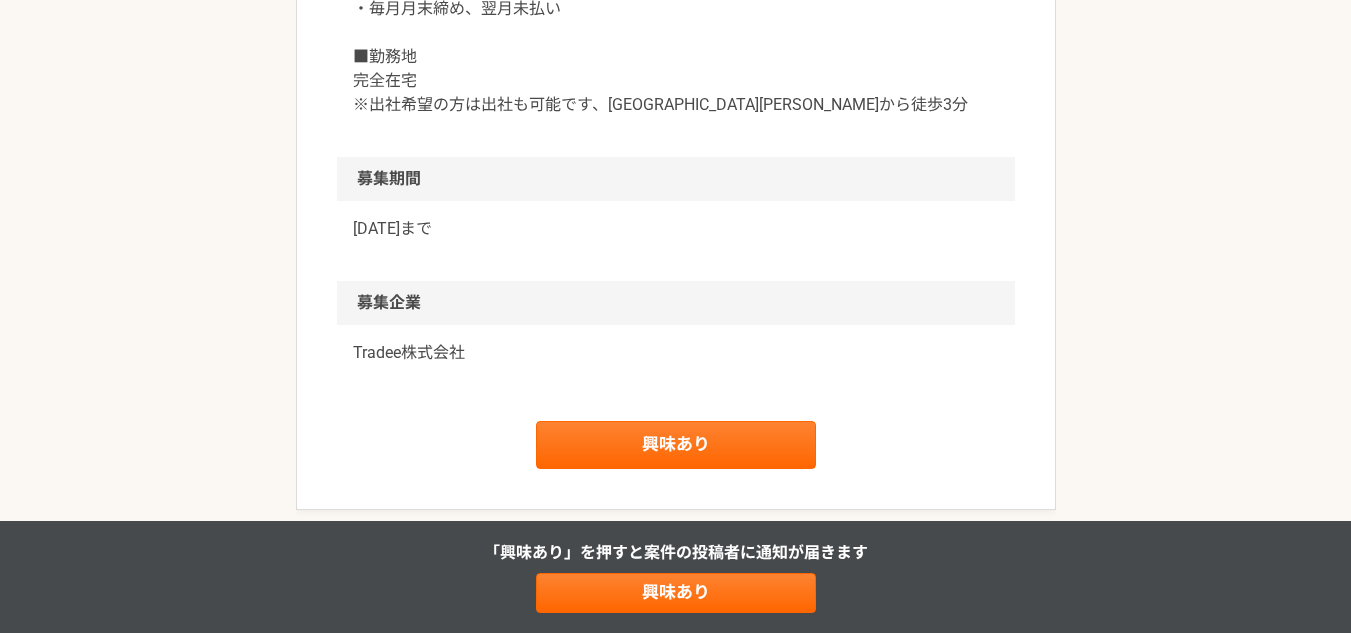 scroll, scrollTop: 2200, scrollLeft: 0, axis: vertical 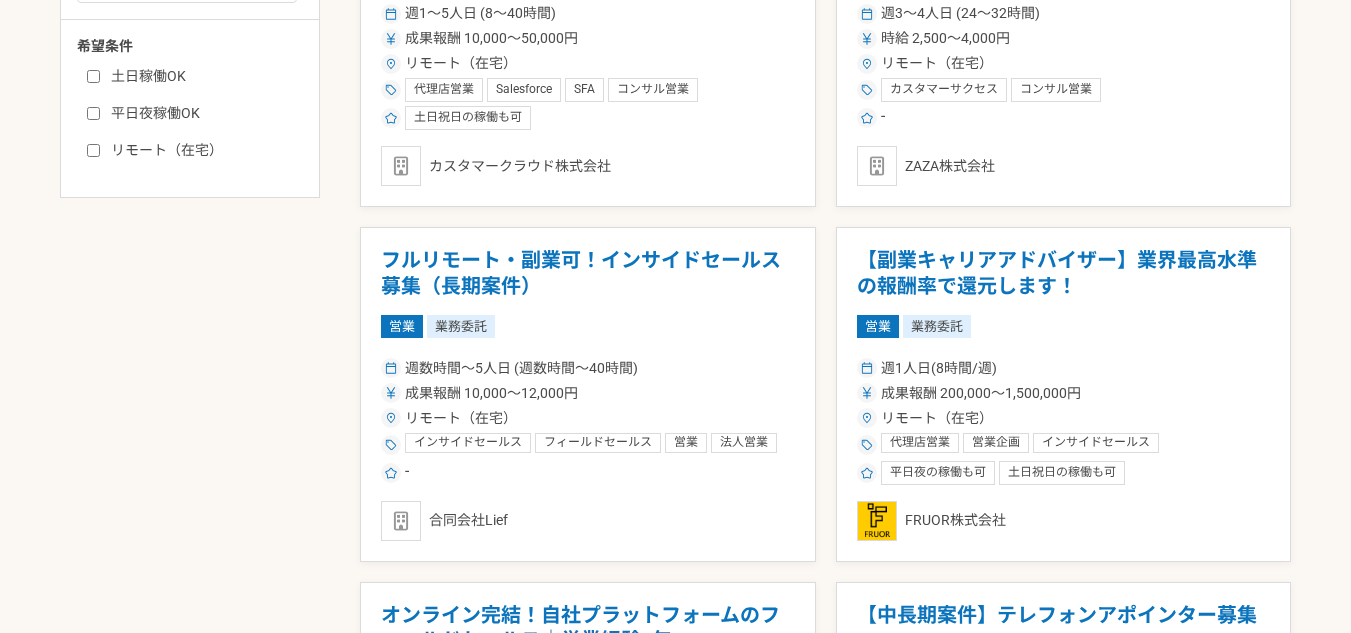 click on "フルリモート・副業可！インサイドセールス募集（長期案件）" at bounding box center [588, 273] 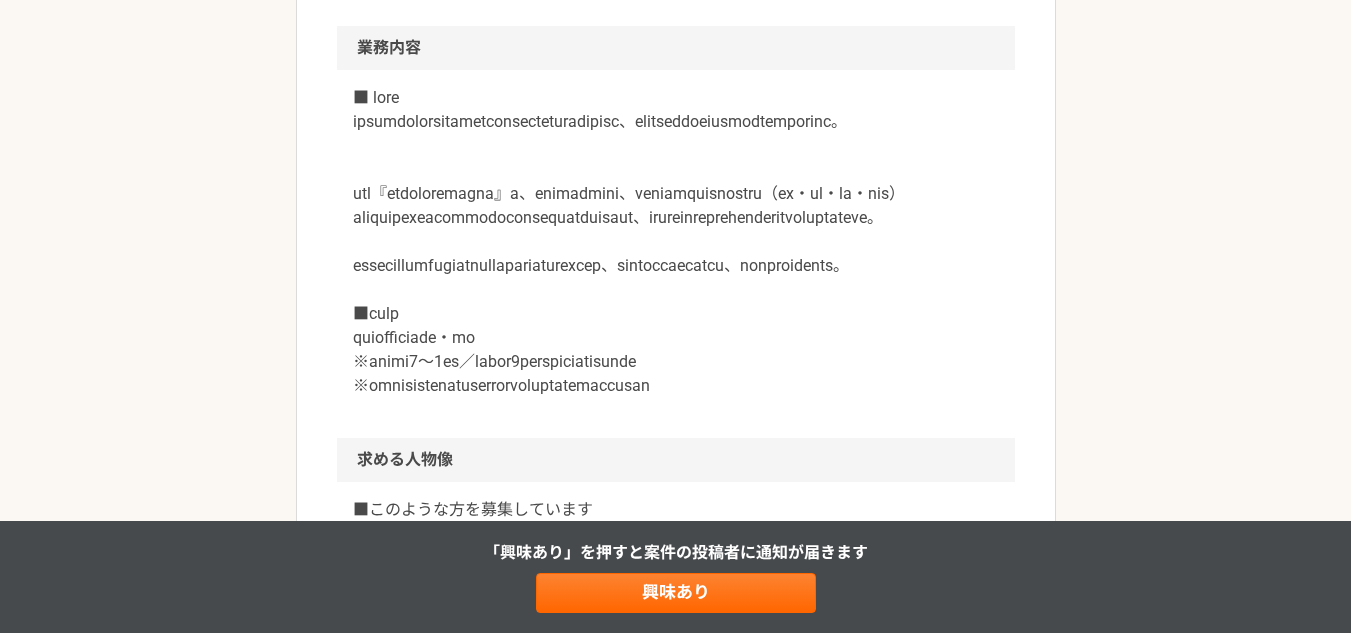 scroll, scrollTop: 1200, scrollLeft: 0, axis: vertical 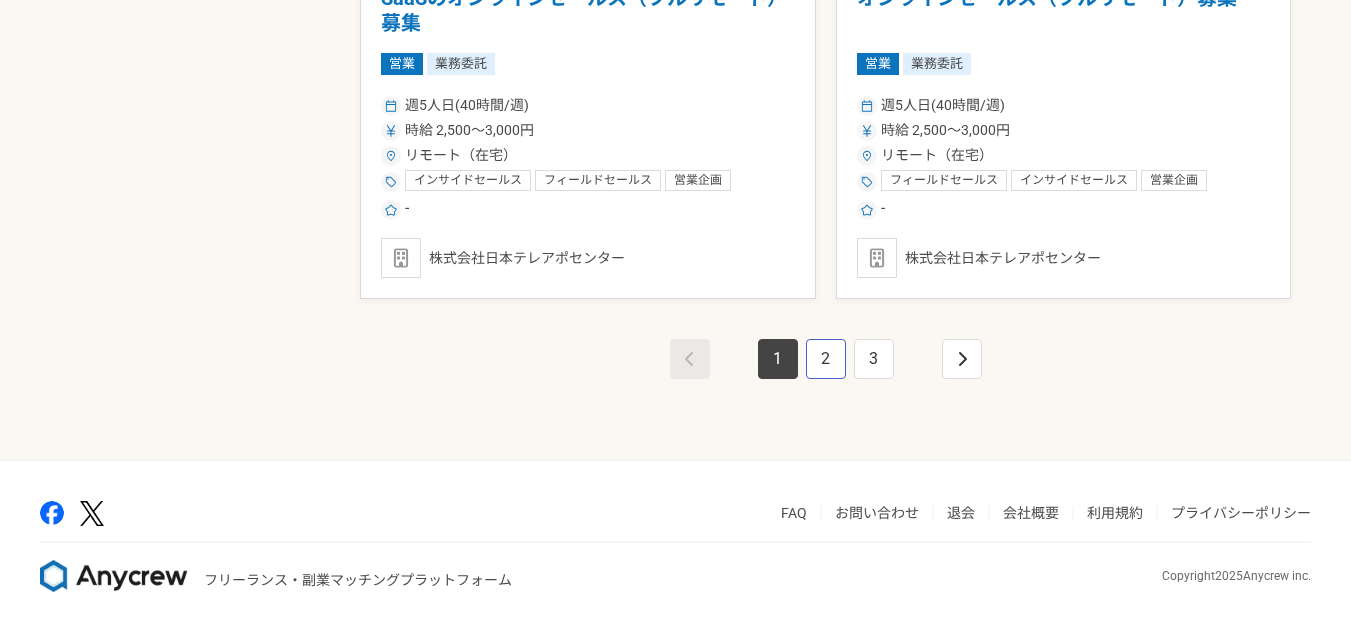click on "2" at bounding box center [826, 359] 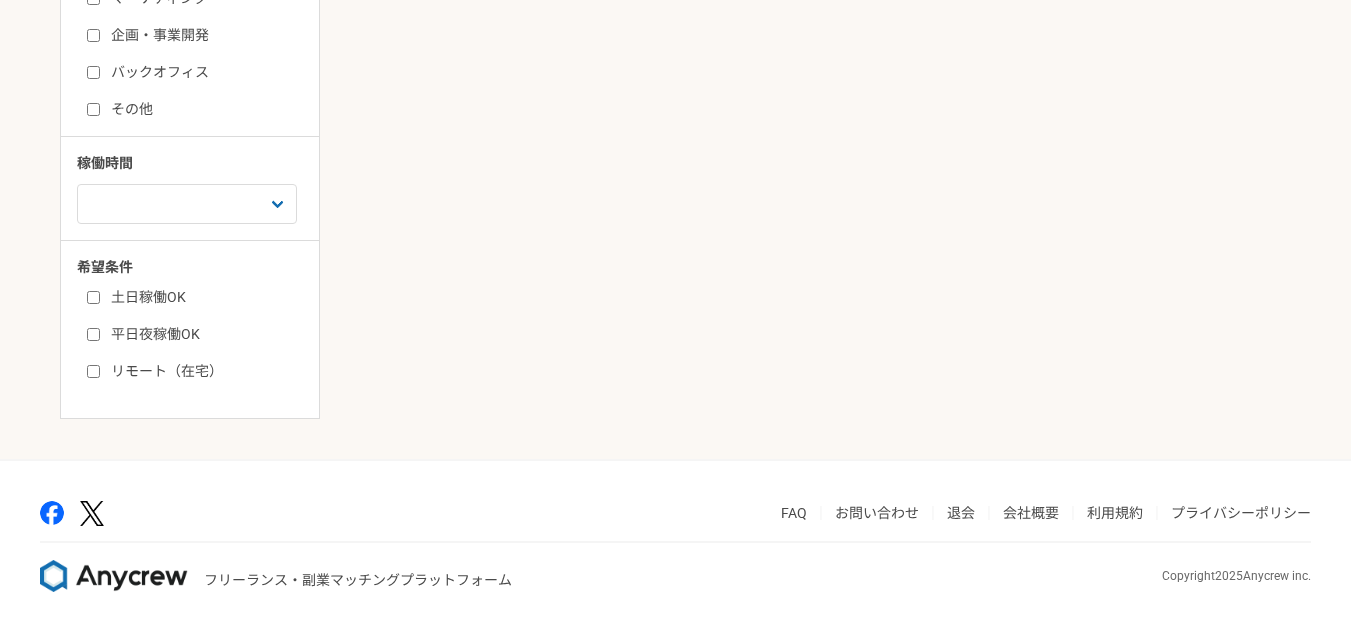 scroll, scrollTop: 0, scrollLeft: 0, axis: both 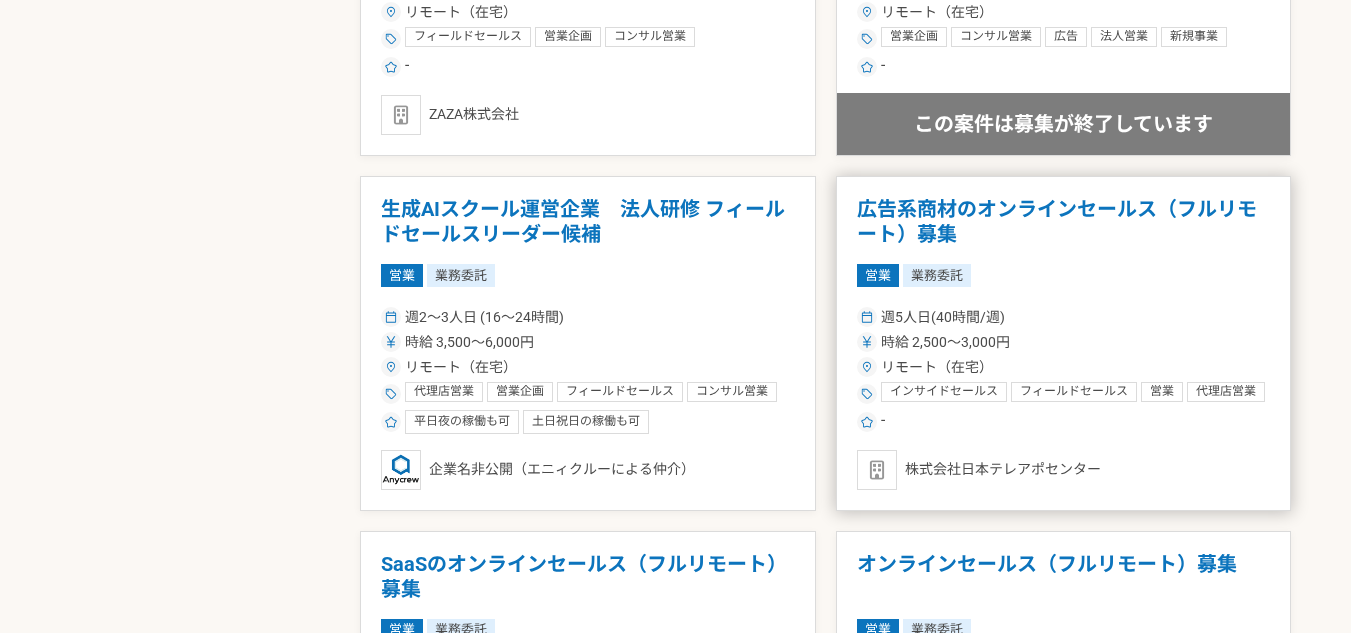 click on "広告系商材のオンラインセールス（フルリモート）募集" at bounding box center [1064, 222] 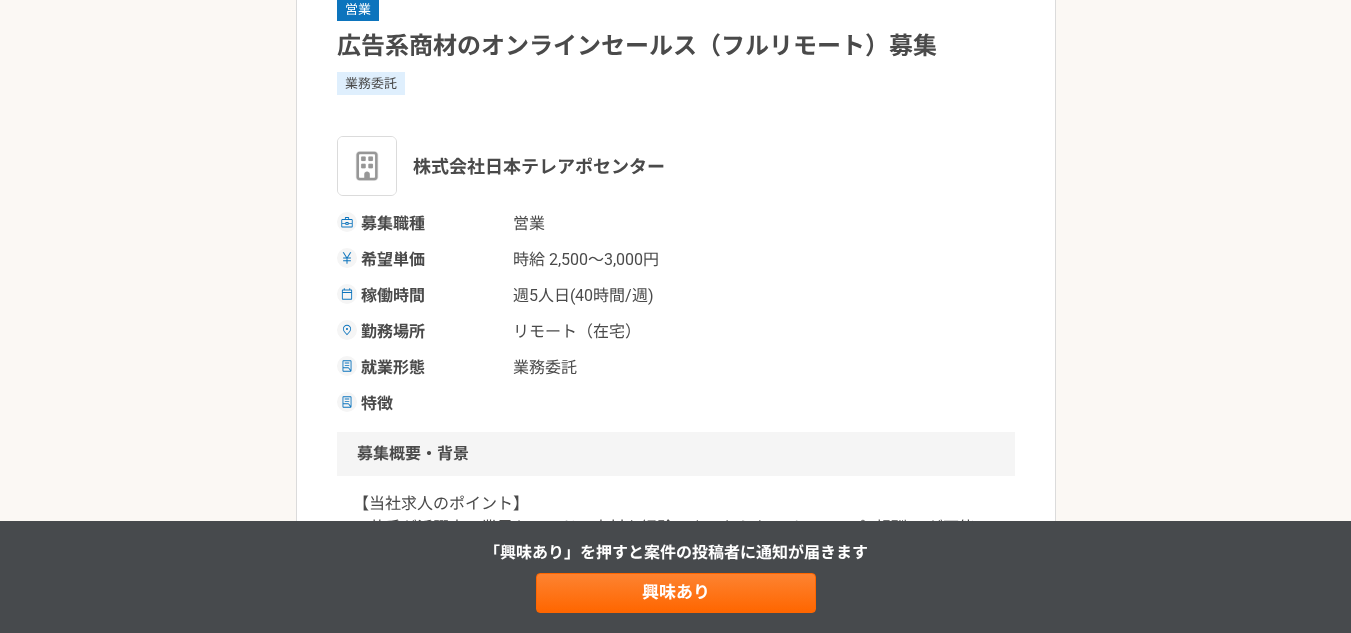 scroll, scrollTop: 200, scrollLeft: 0, axis: vertical 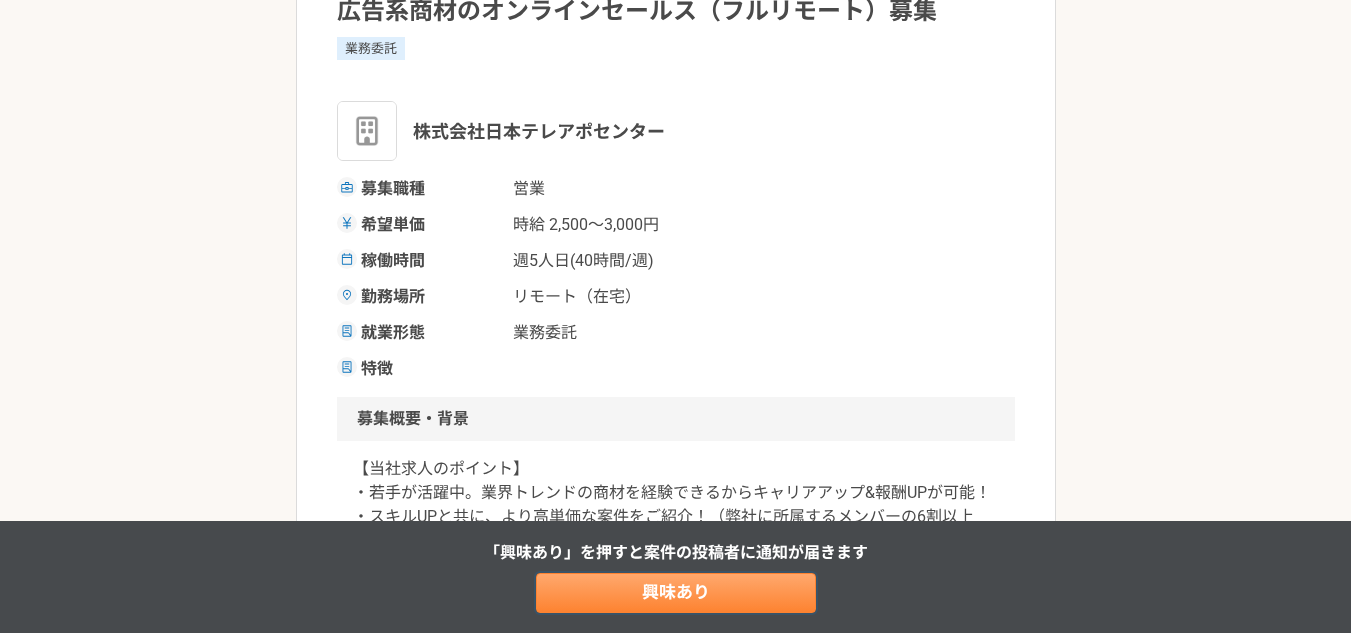 click on "興味あり" at bounding box center (676, 593) 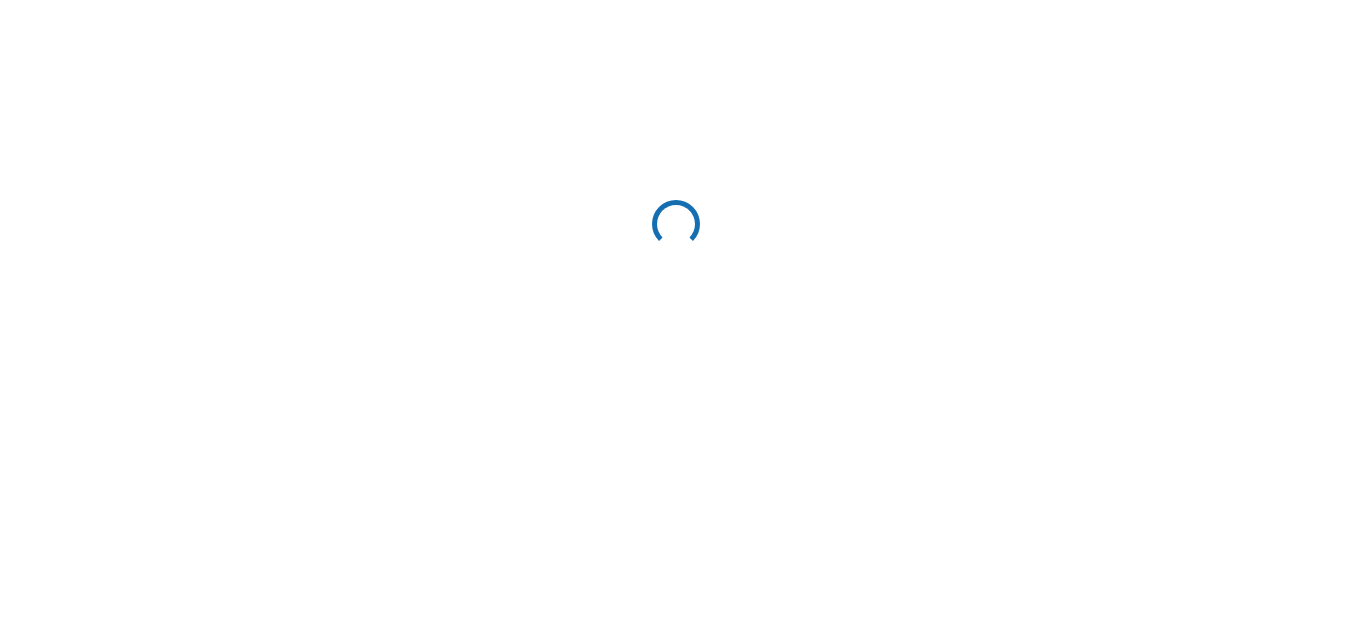 scroll, scrollTop: 0, scrollLeft: 0, axis: both 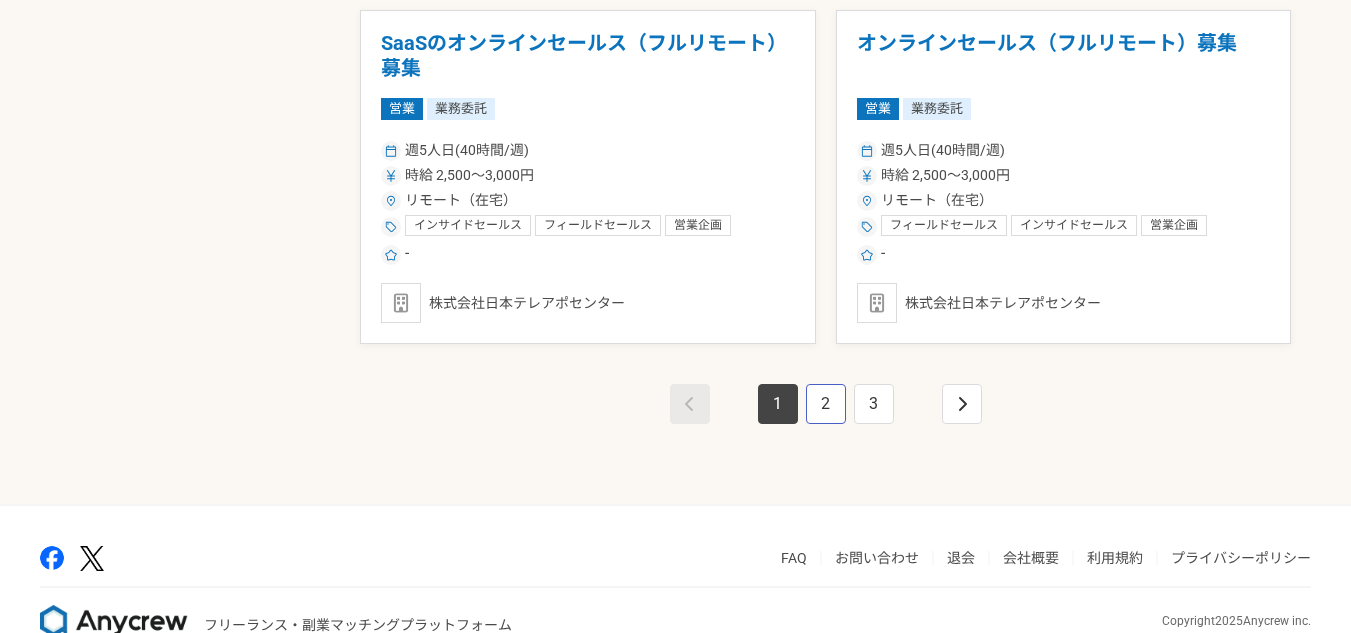 click on "2" at bounding box center (826, 404) 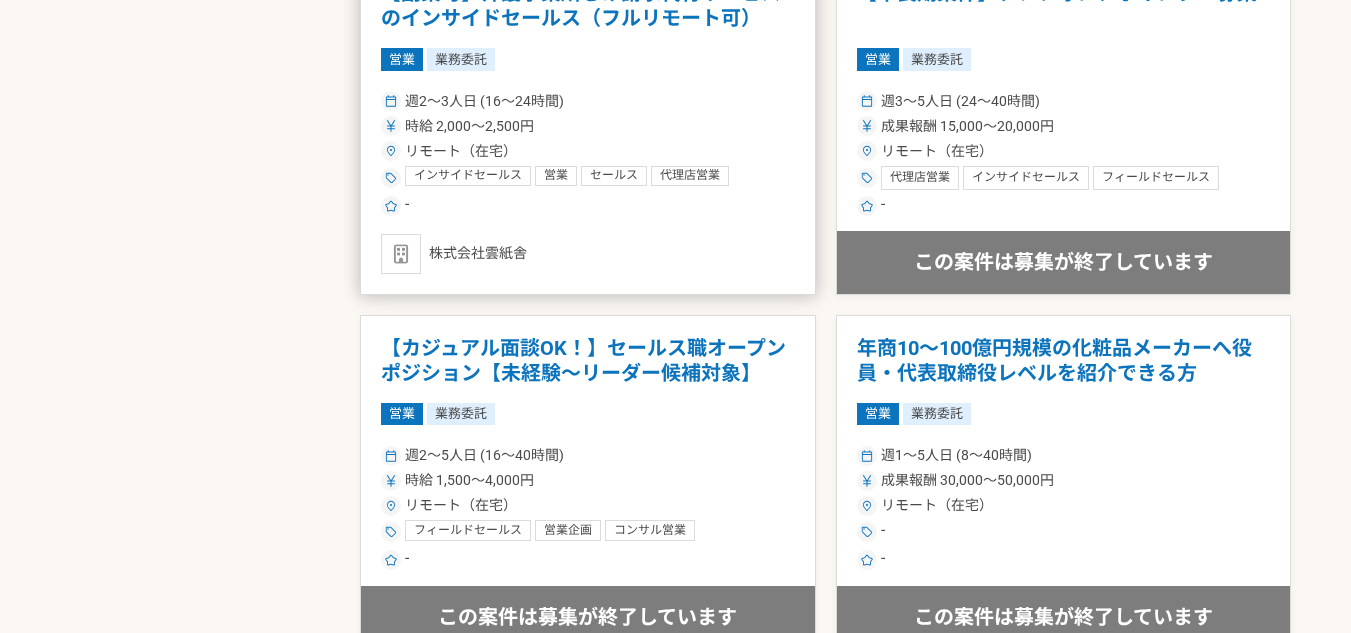 scroll, scrollTop: 3300, scrollLeft: 0, axis: vertical 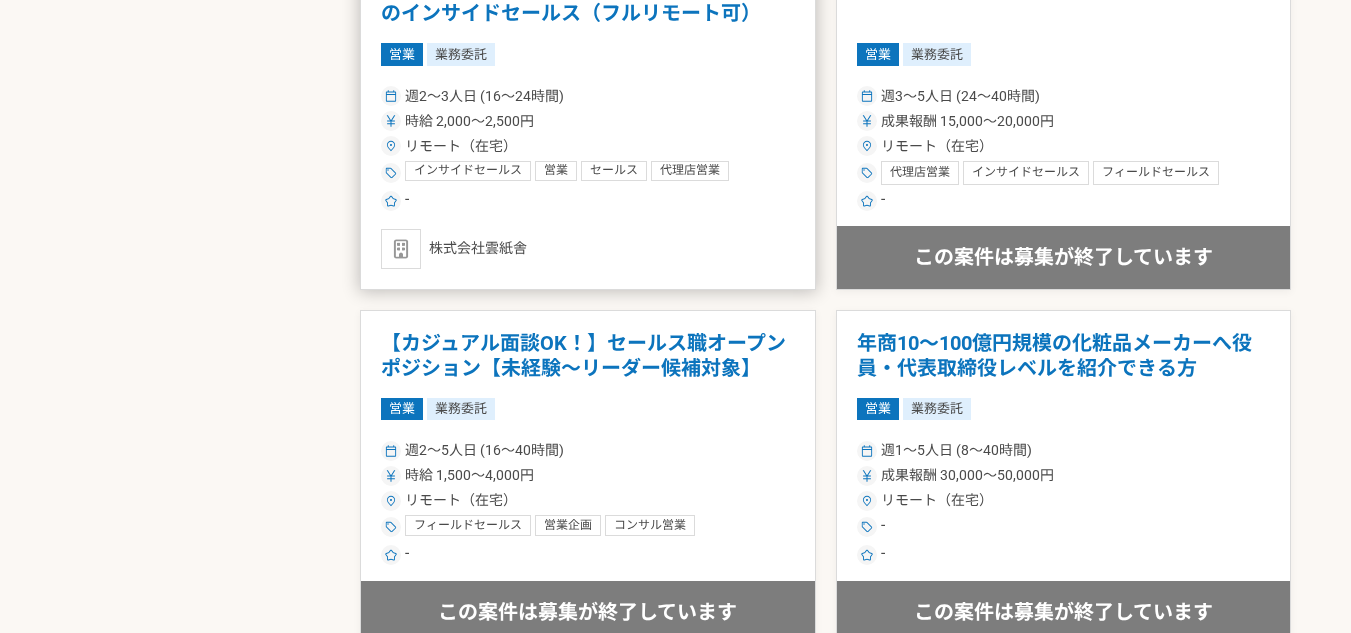 click on "【副業可】介護事業所むけ請求代行サービスのインサイドセールス（フルリモート可）" at bounding box center (588, 1) 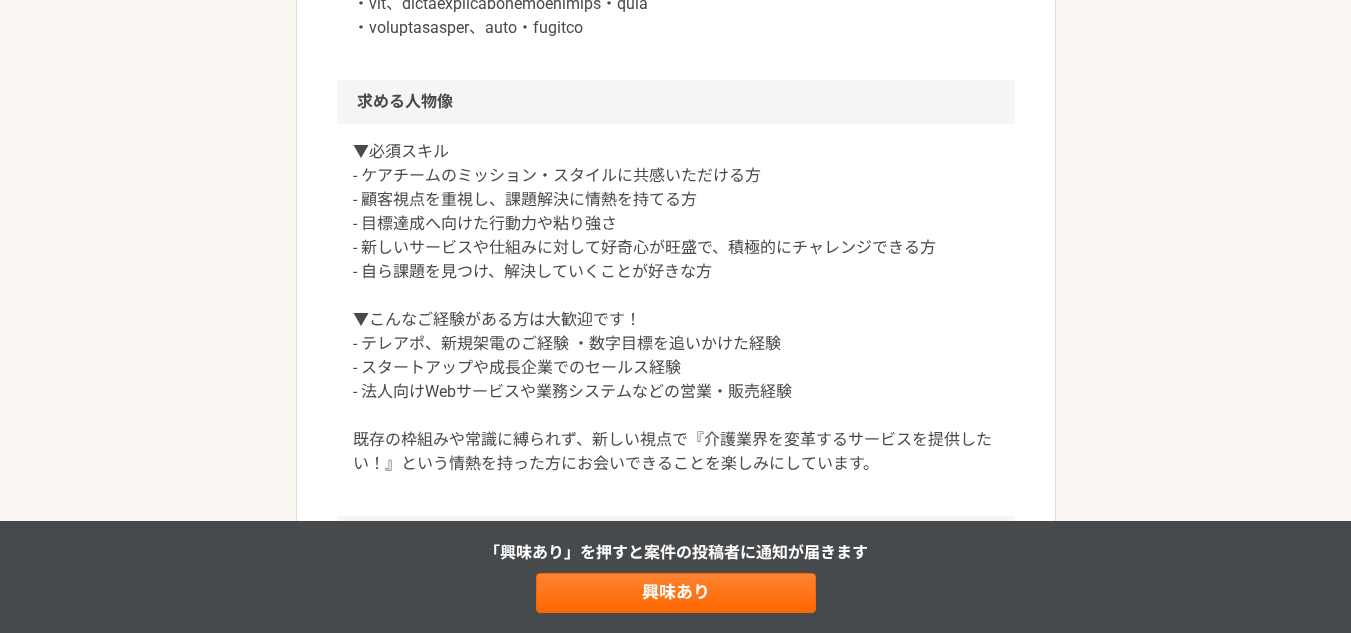scroll, scrollTop: 1500, scrollLeft: 0, axis: vertical 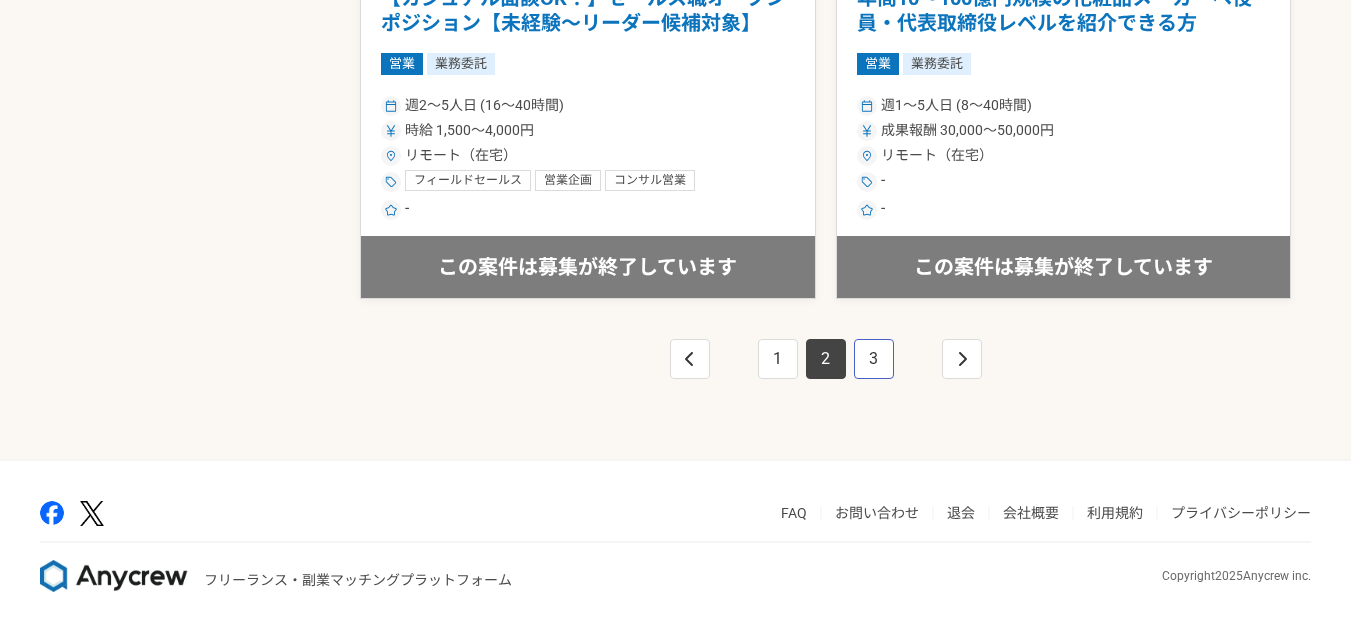 click on "3" at bounding box center (874, 359) 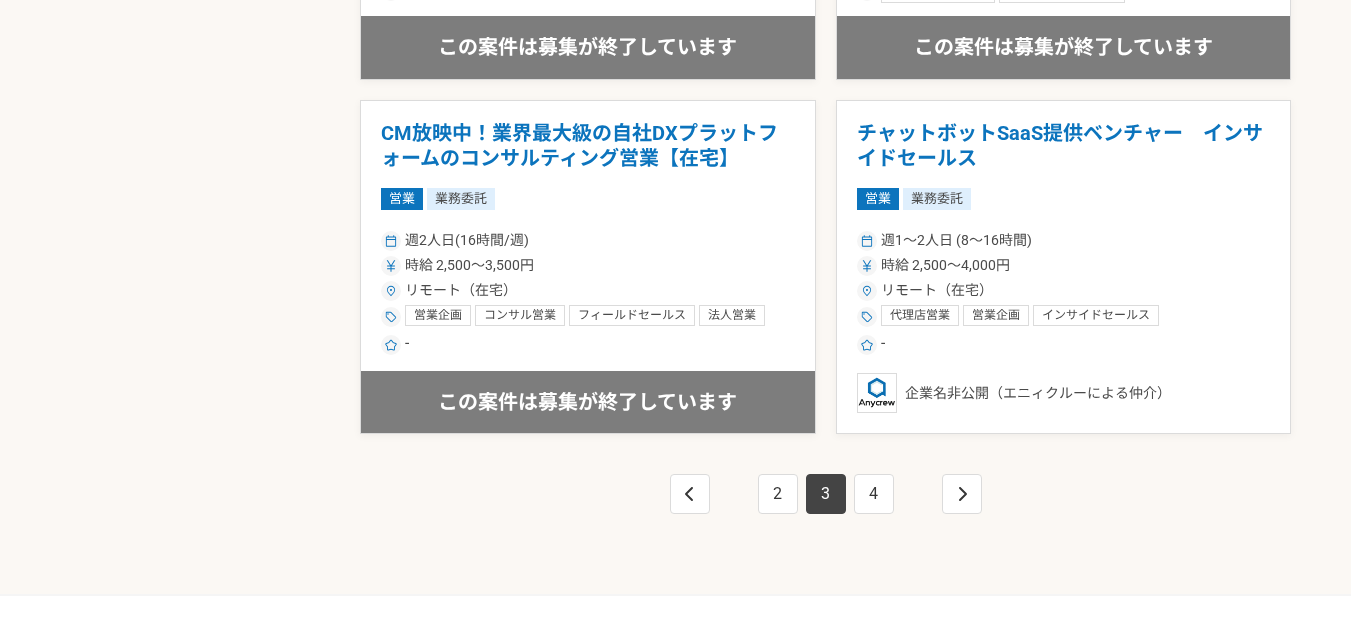scroll, scrollTop: 3545, scrollLeft: 0, axis: vertical 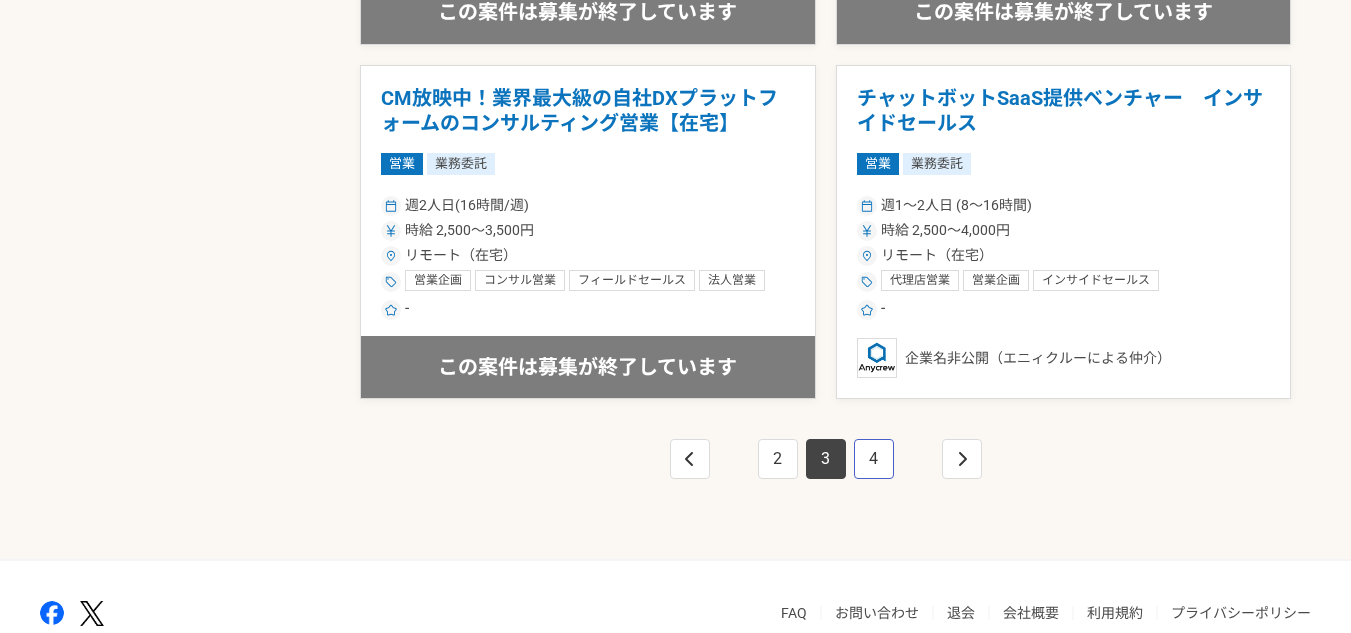 click on "4" at bounding box center (874, 459) 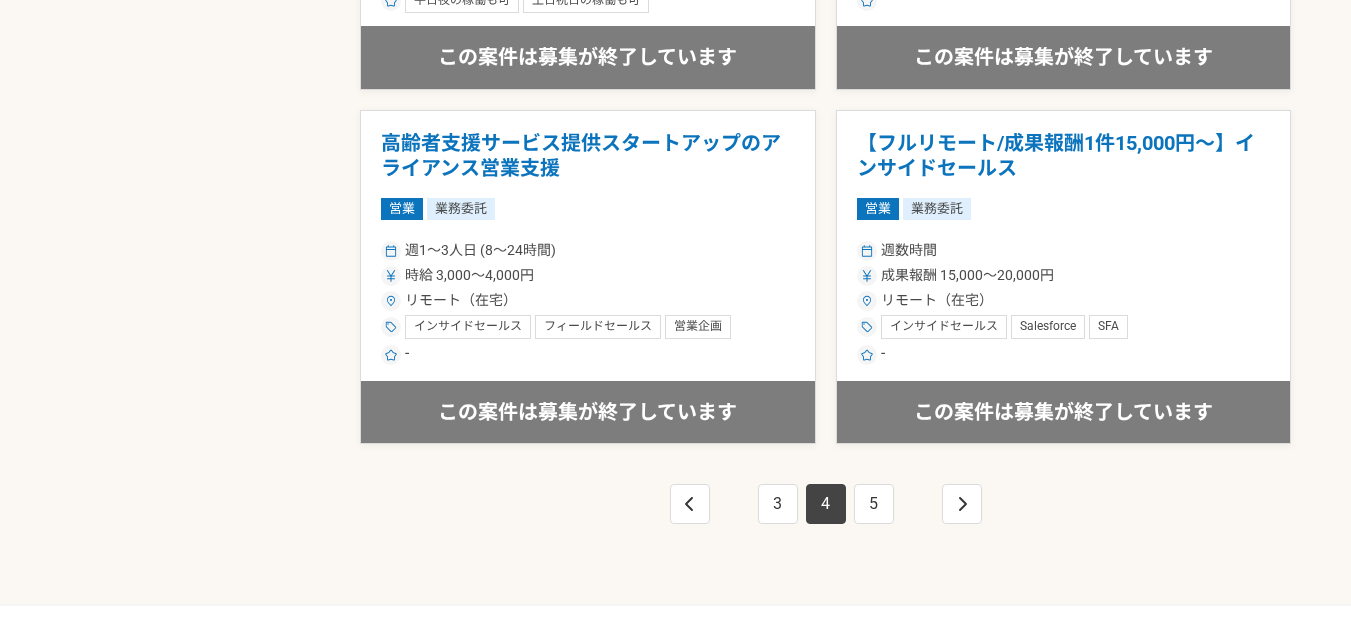 scroll, scrollTop: 3645, scrollLeft: 0, axis: vertical 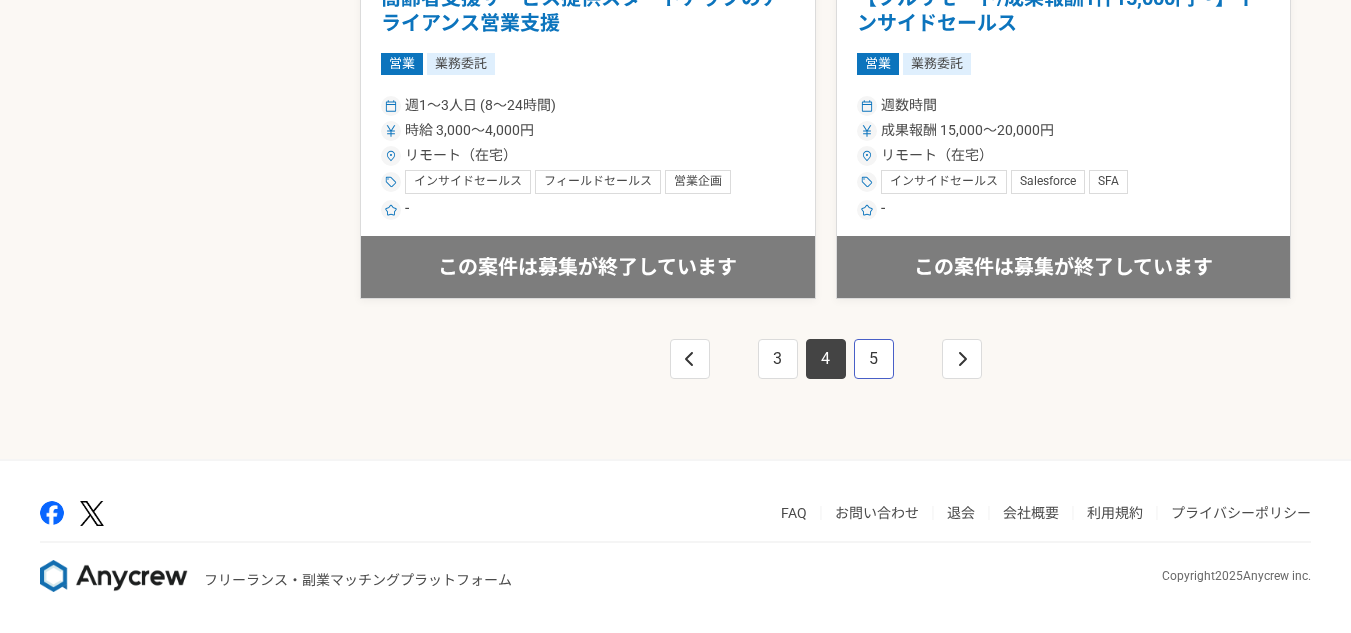 click on "5" at bounding box center (874, 359) 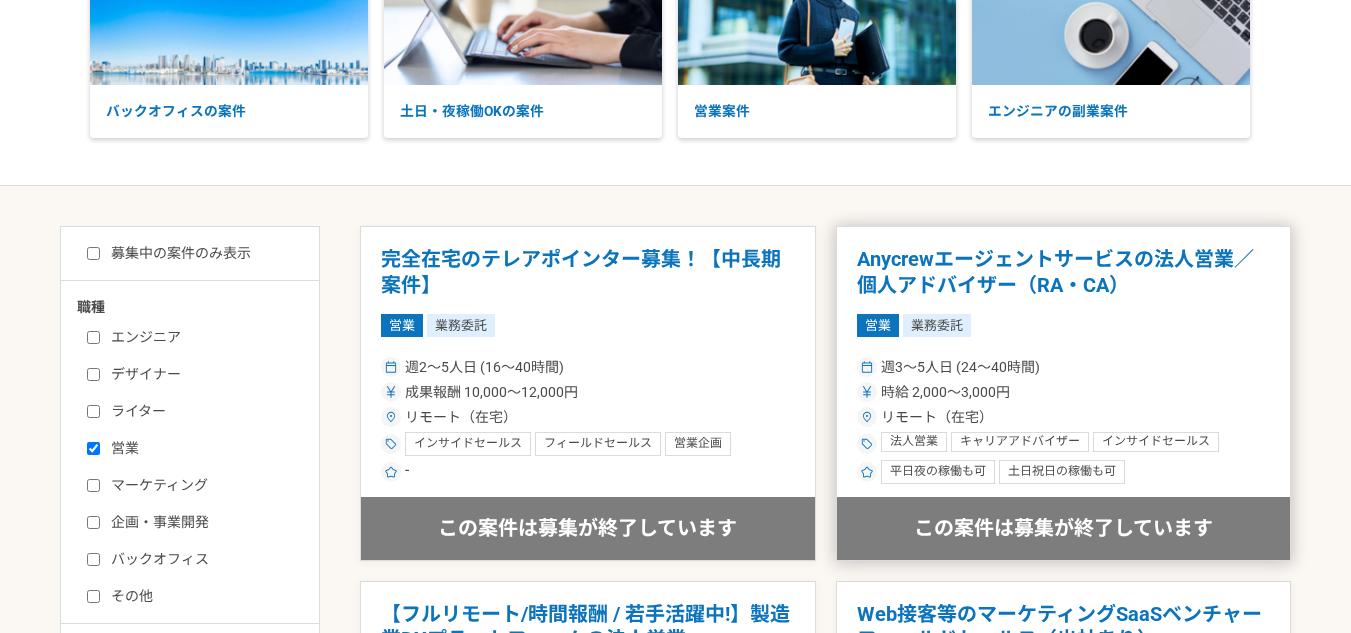 scroll, scrollTop: 200, scrollLeft: 0, axis: vertical 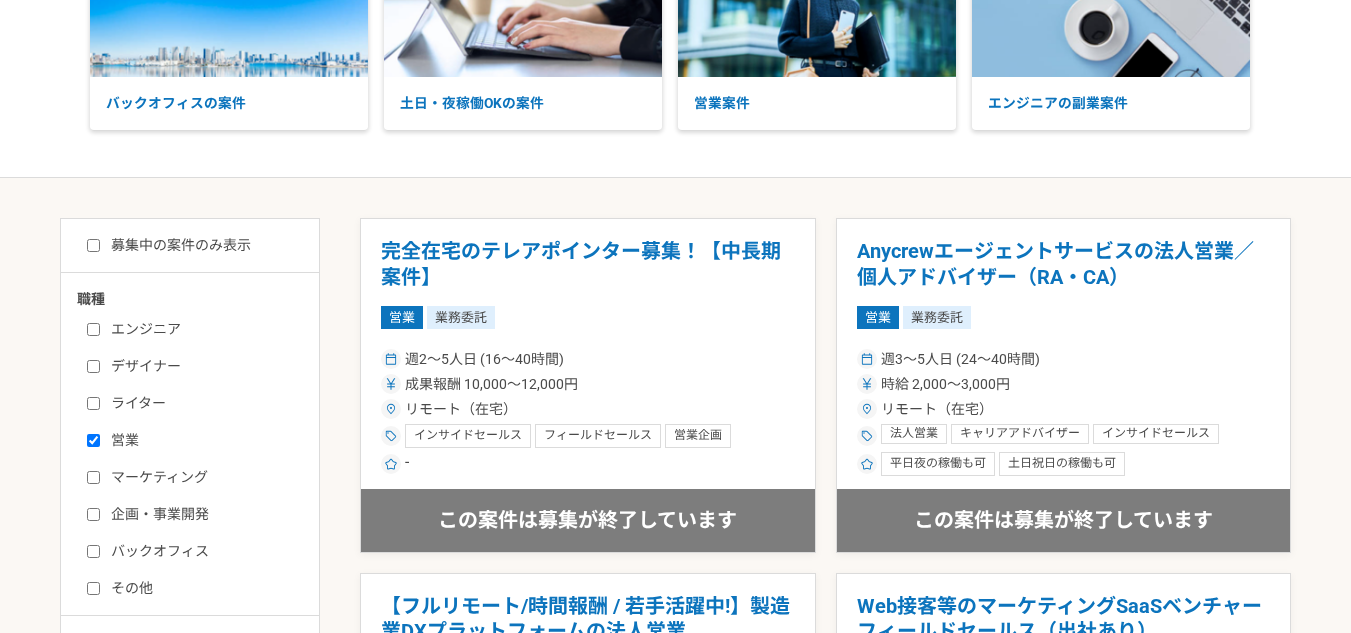 click on "募集中の案件のみ表示" at bounding box center [169, 245] 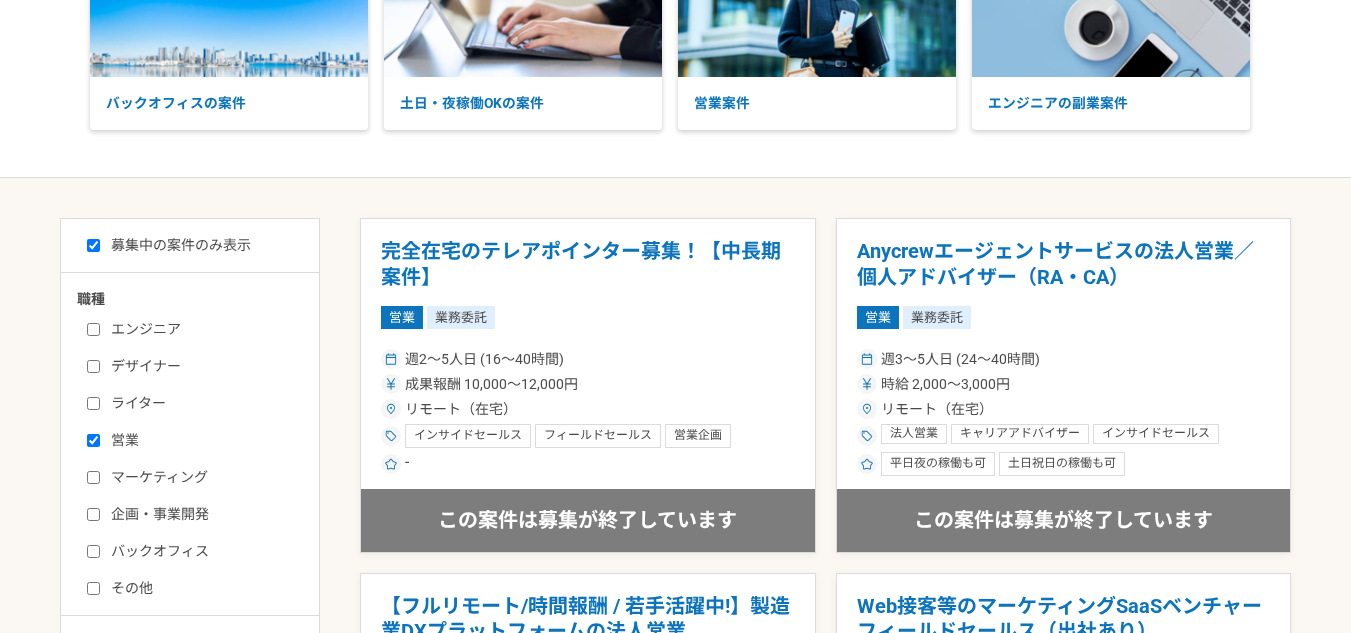 checkbox on "true" 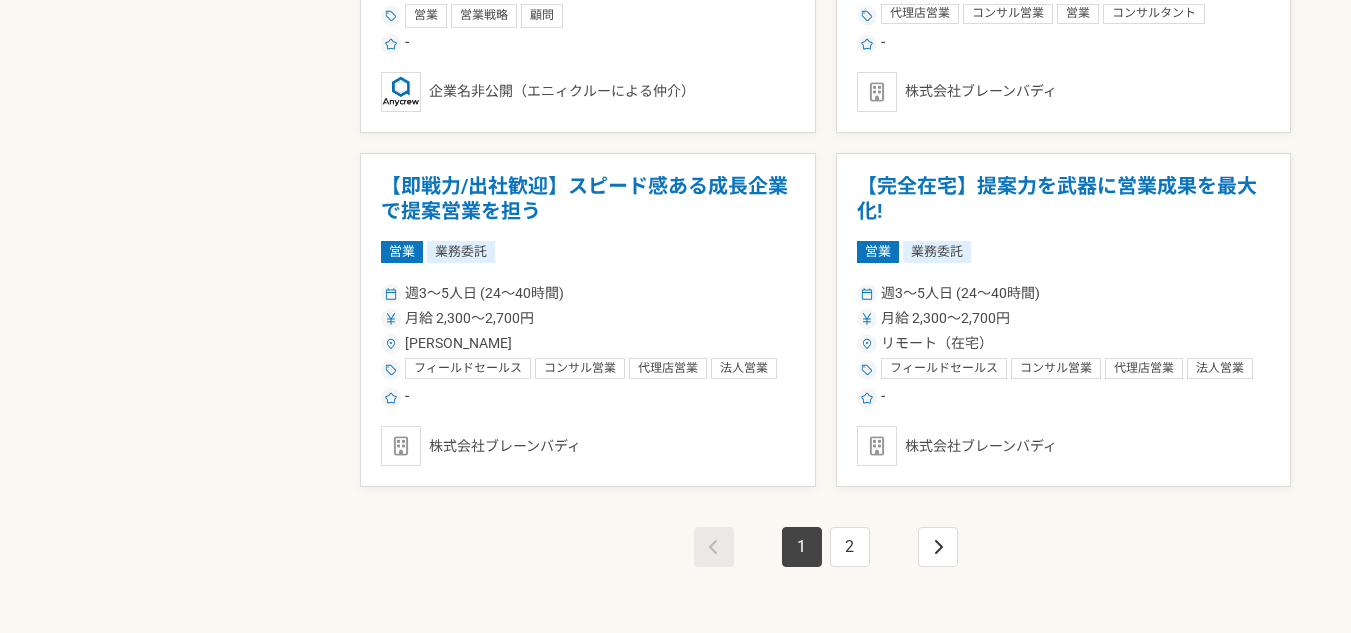 scroll, scrollTop: 3600, scrollLeft: 0, axis: vertical 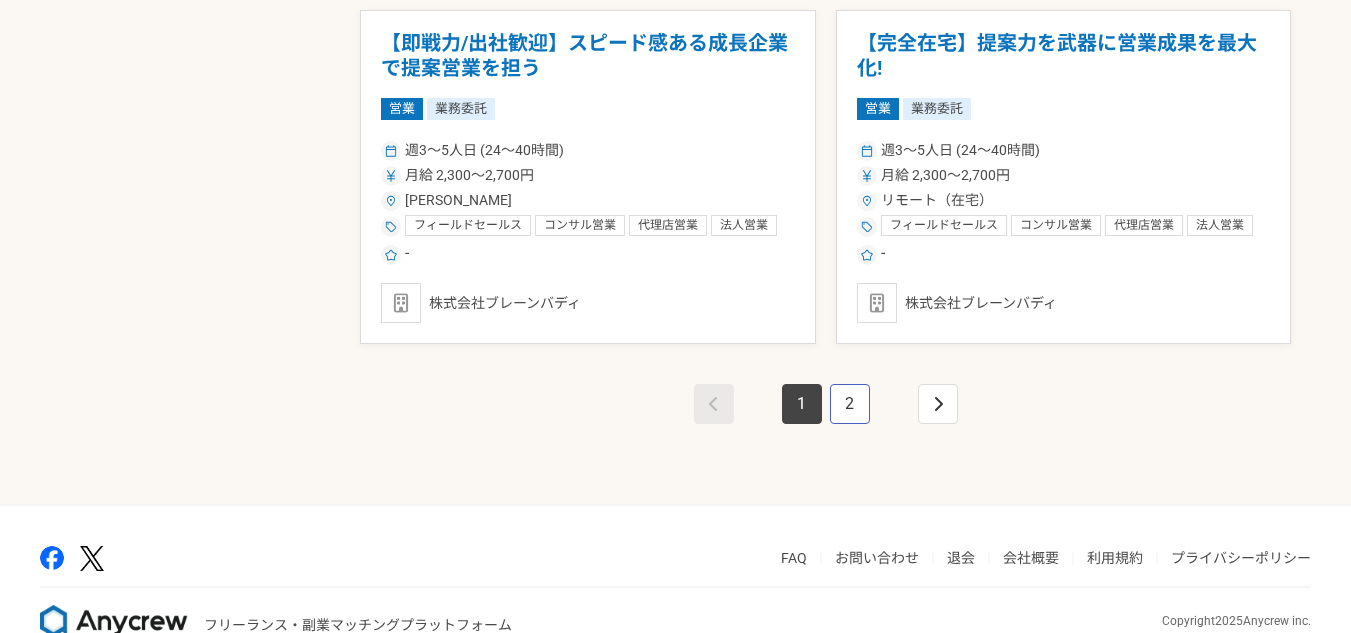 click on "2" at bounding box center [850, 404] 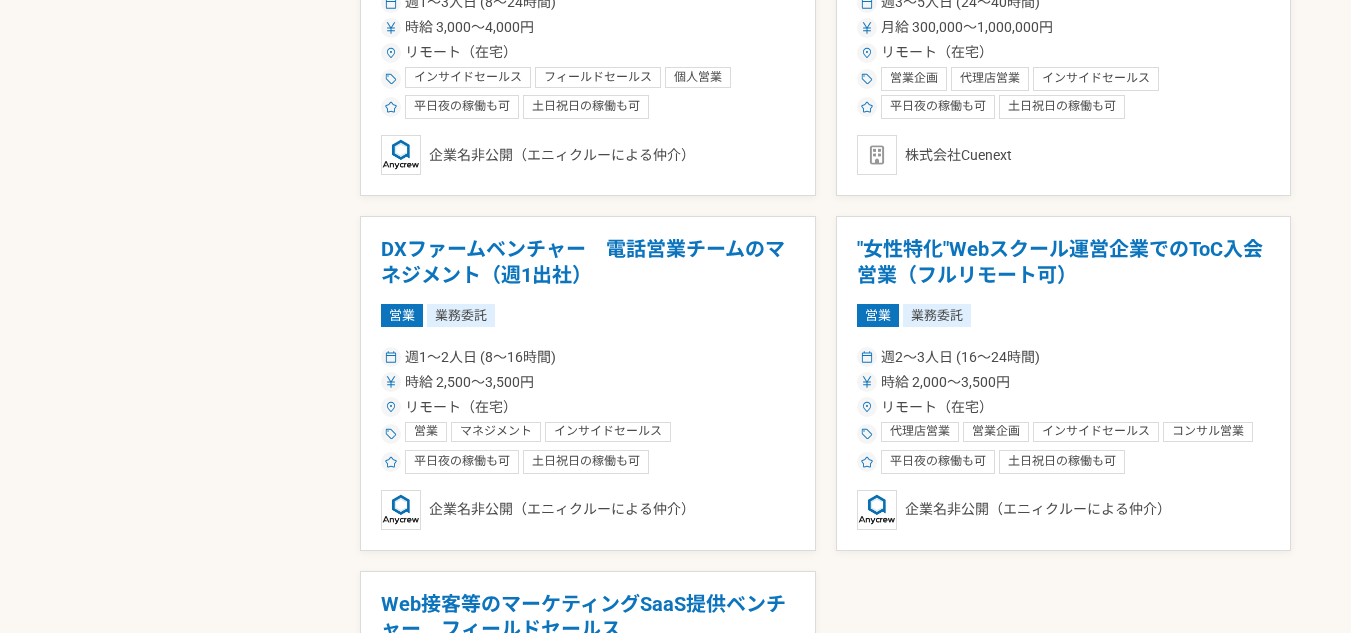 scroll, scrollTop: 2200, scrollLeft: 0, axis: vertical 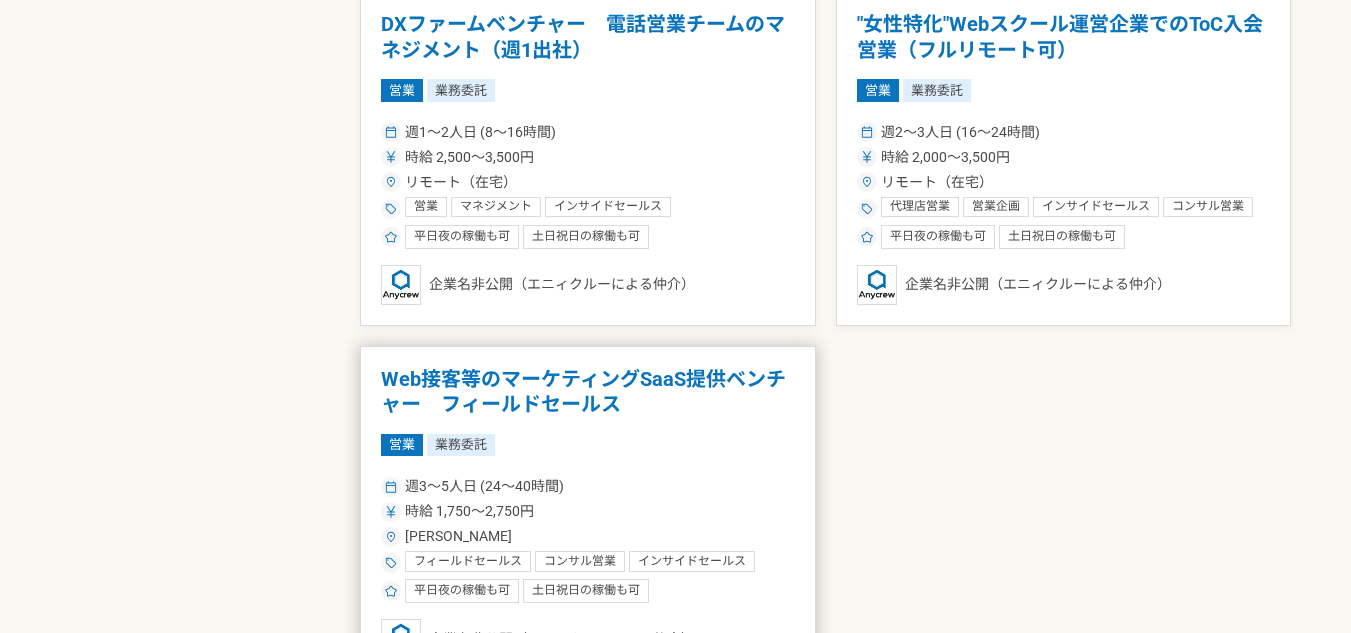 click on "Web接客等のマーケティングSaaS提供ベンチャー　フィールドセールス" at bounding box center (588, 392) 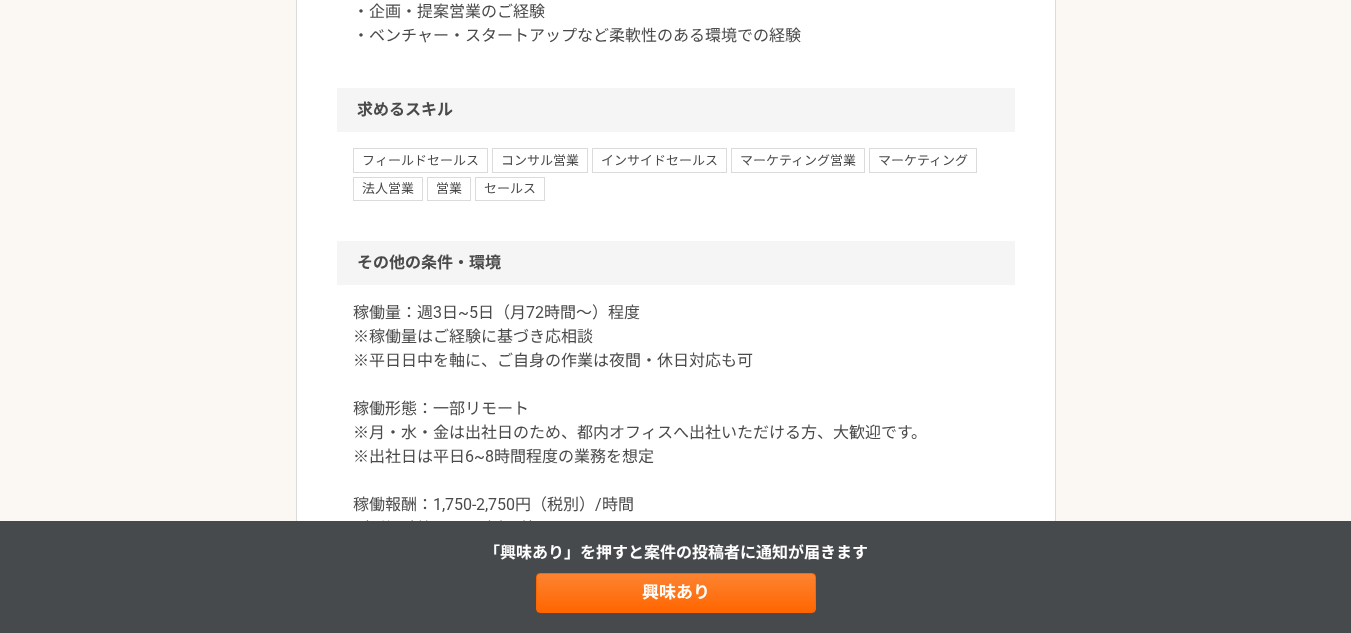 scroll, scrollTop: 2400, scrollLeft: 0, axis: vertical 